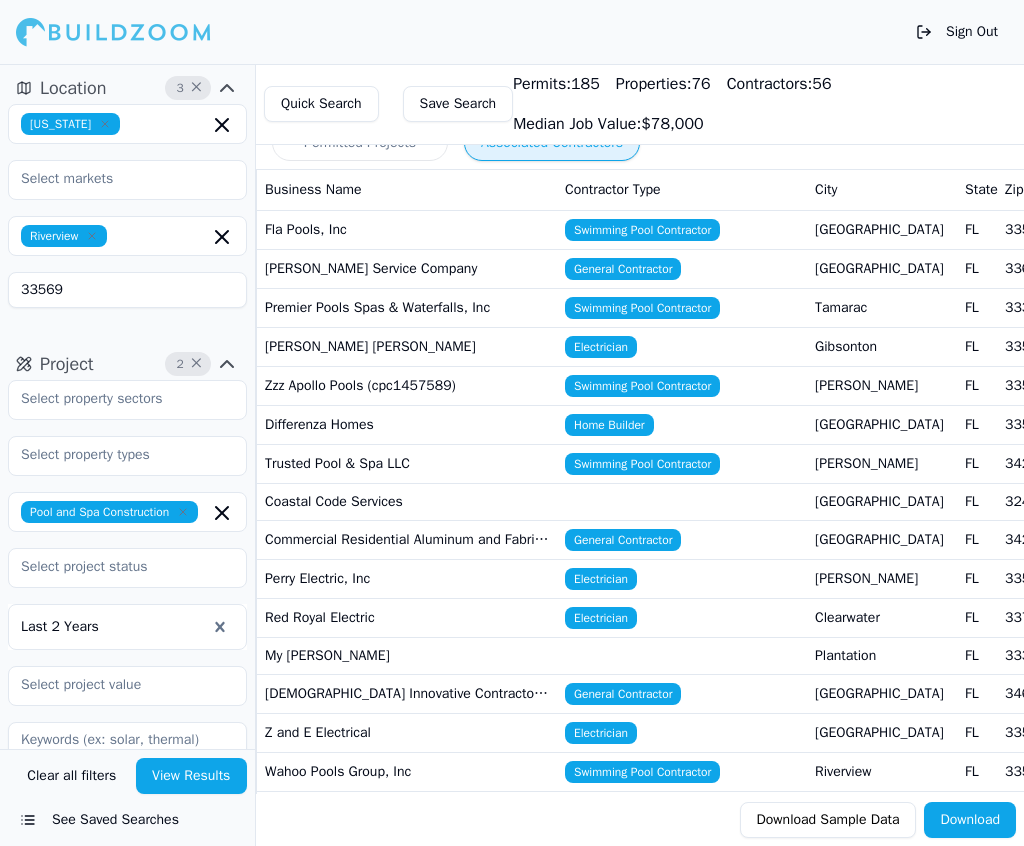 scroll, scrollTop: 41, scrollLeft: 0, axis: vertical 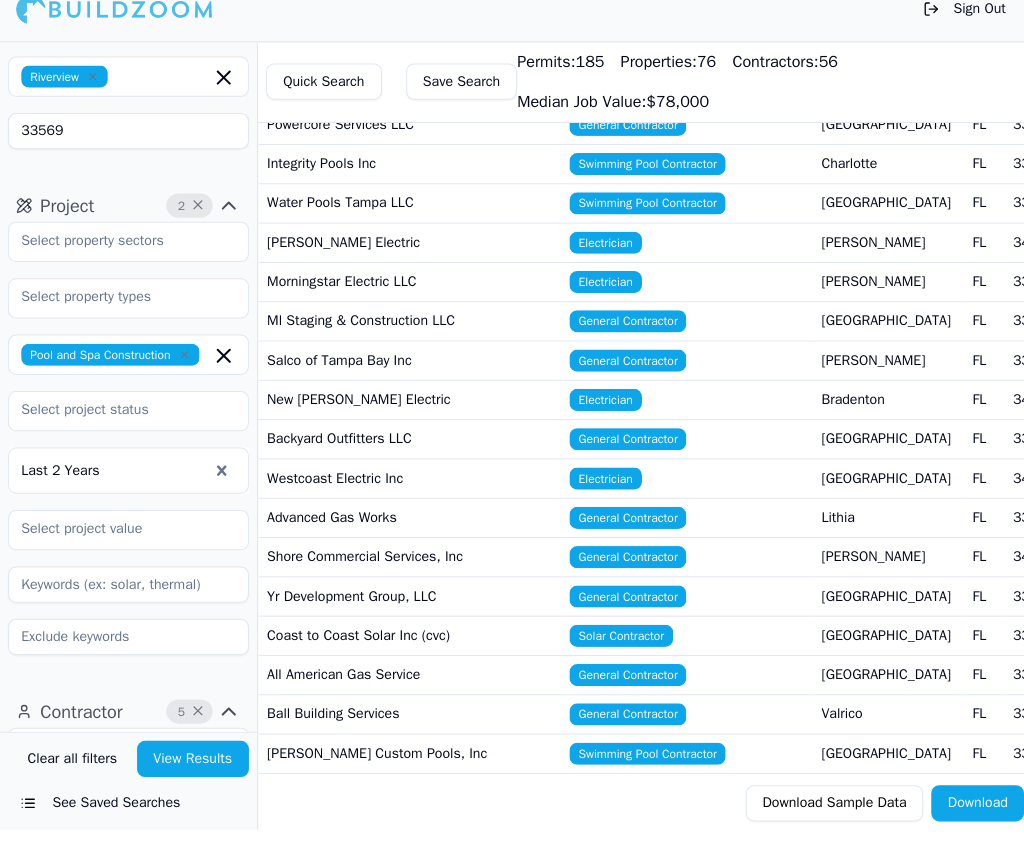 click 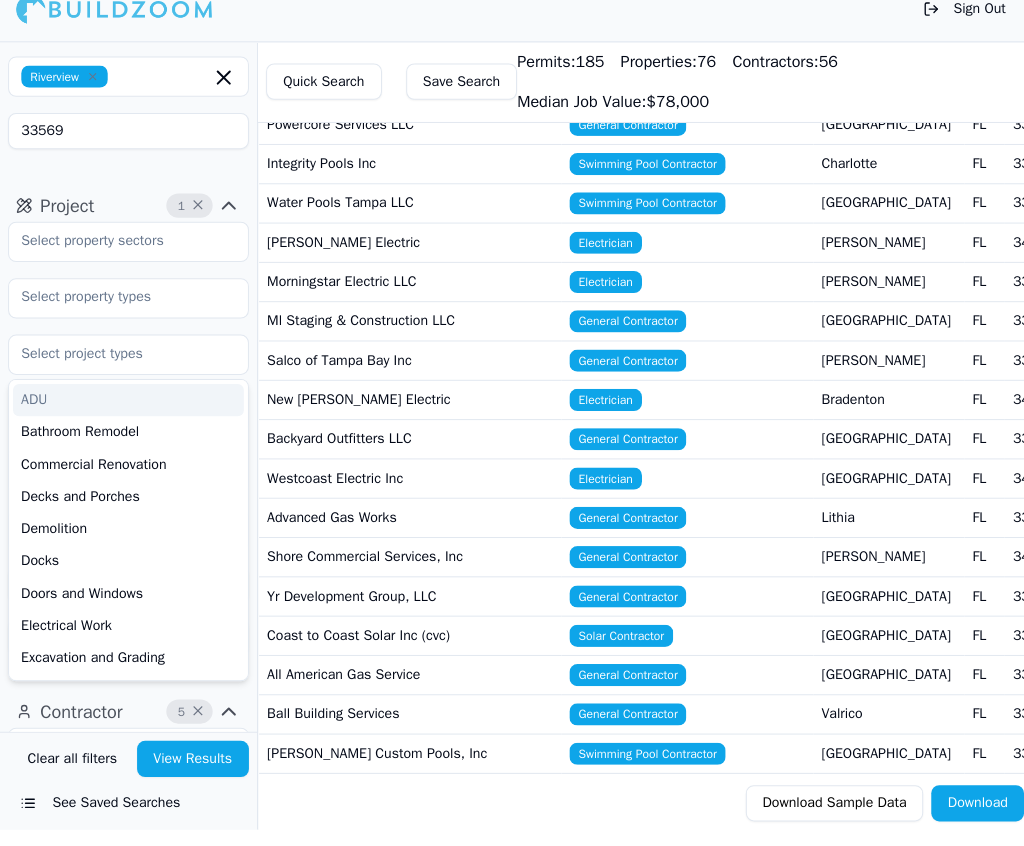 click on "ADU Bathroom Remodel Commercial Renovation Decks and Porches Demolition Docks Doors and Windows Electrical Work Excavation and Grading Fences Flatwork Concrete Foundations Garage Construction Home Addition HVAC Kitchen Remodel Landscape Mechanical Work Mobile Homes Multi-Room Remodel New Construction Patios Paving, Driveways, and Sidewalks Plumbing Pole Barn Pool and Spa Construction Retaining Walls Roofing Sewer Laterals Siding Signage Solar Installation Last 2 Years" at bounding box center (127, 458) 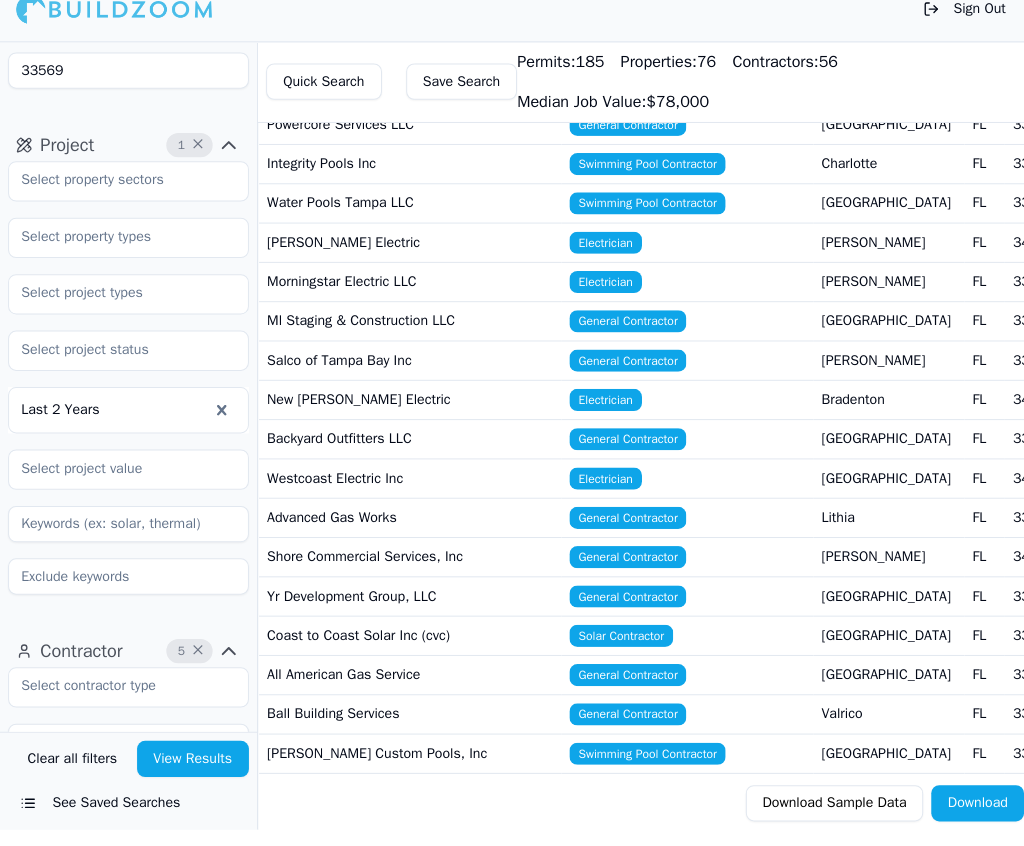 scroll, scrollTop: 202, scrollLeft: 0, axis: vertical 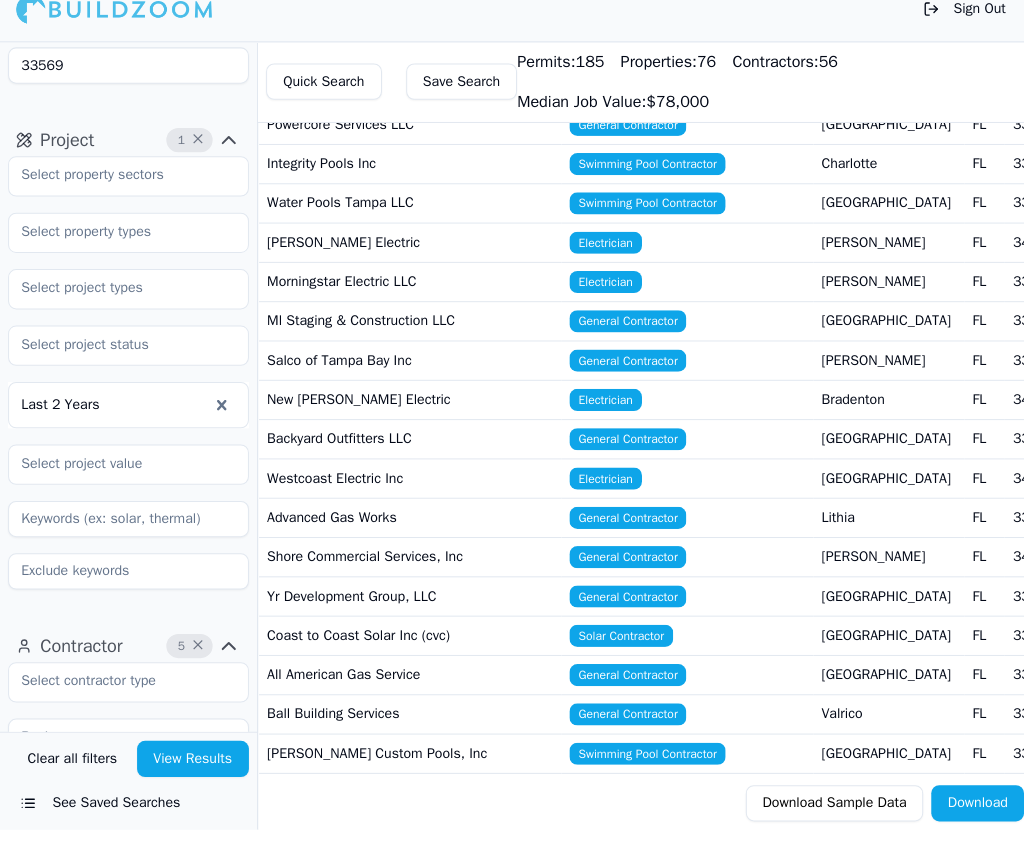 click at bounding box center [127, 538] 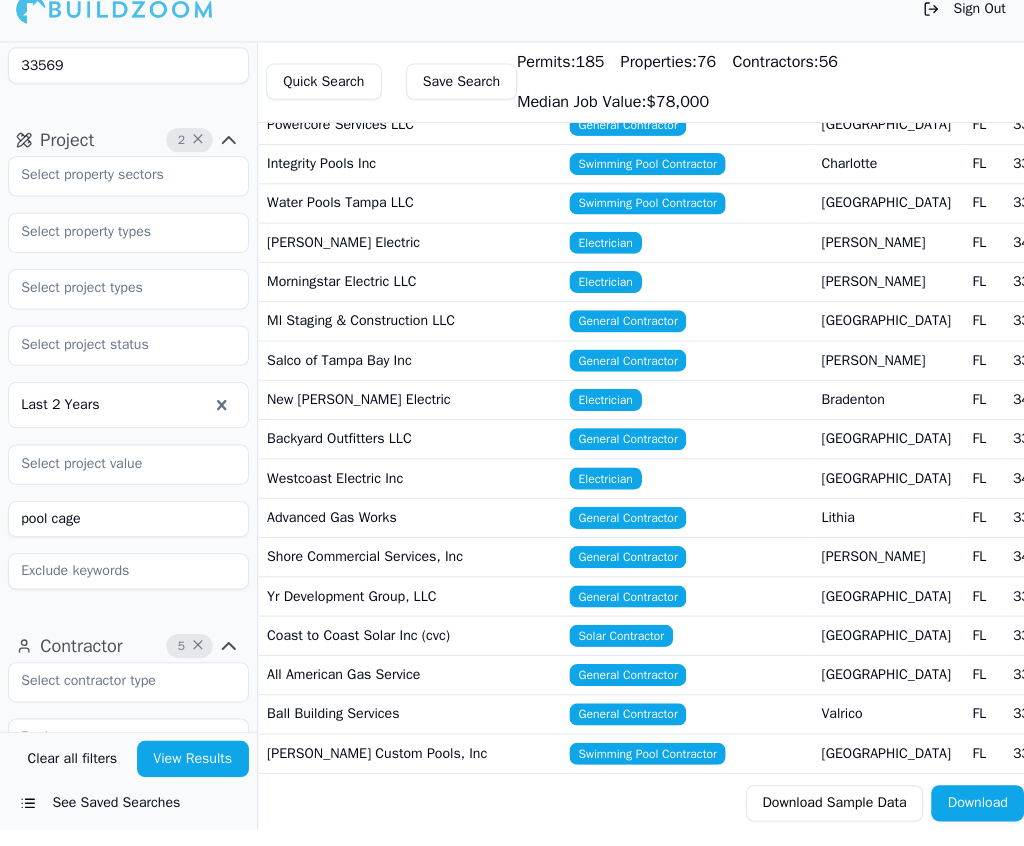 click on "View Results" at bounding box center (192, 776) 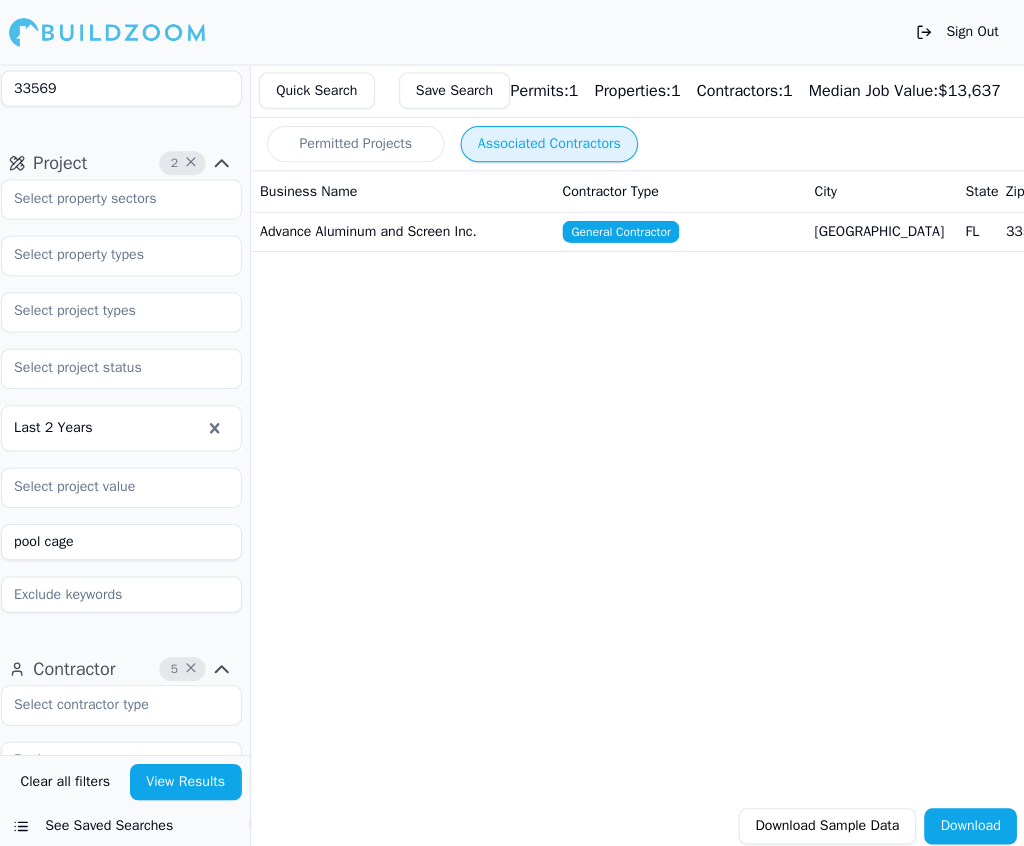scroll, scrollTop: 0, scrollLeft: 0, axis: both 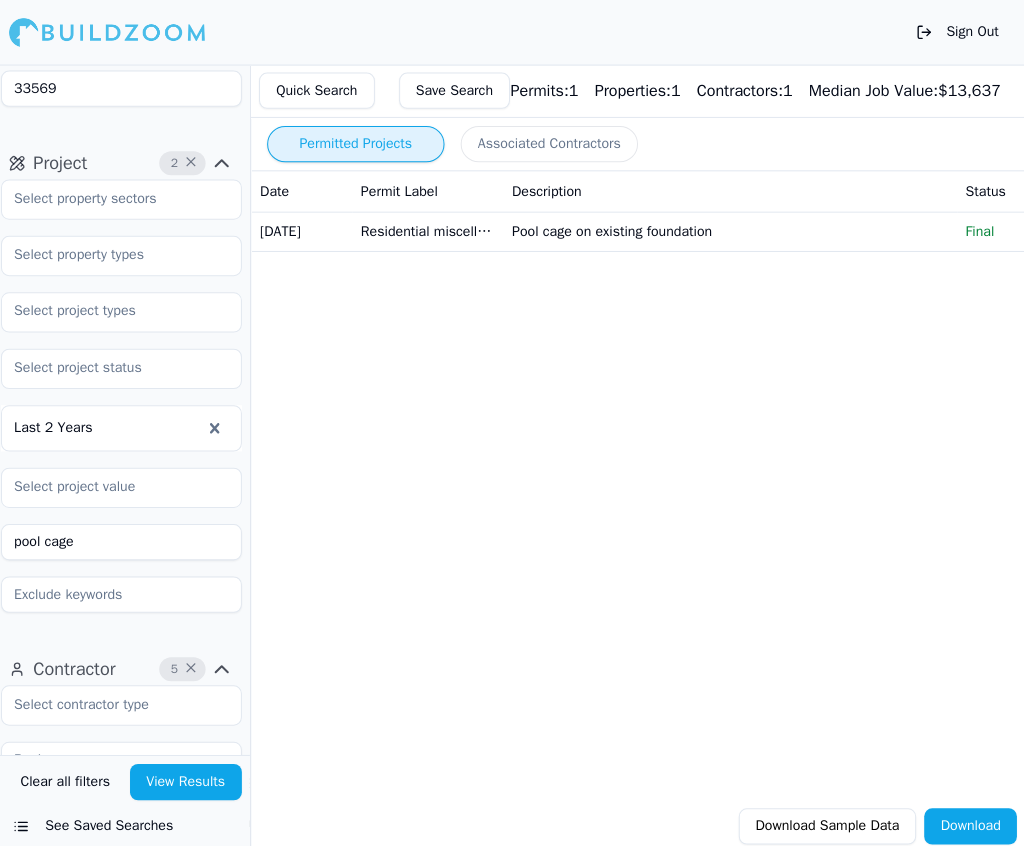 click on "Permitted Projects" at bounding box center [360, 143] 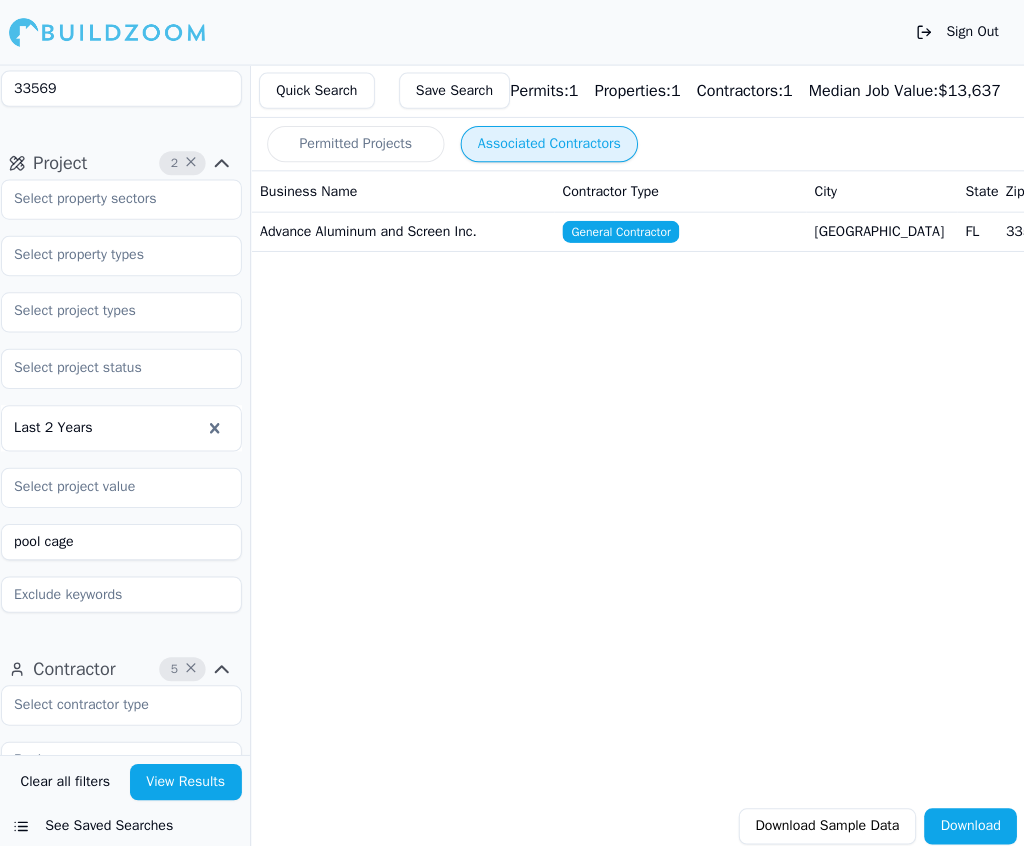 click on "Associated Contractors" at bounding box center (552, 143) 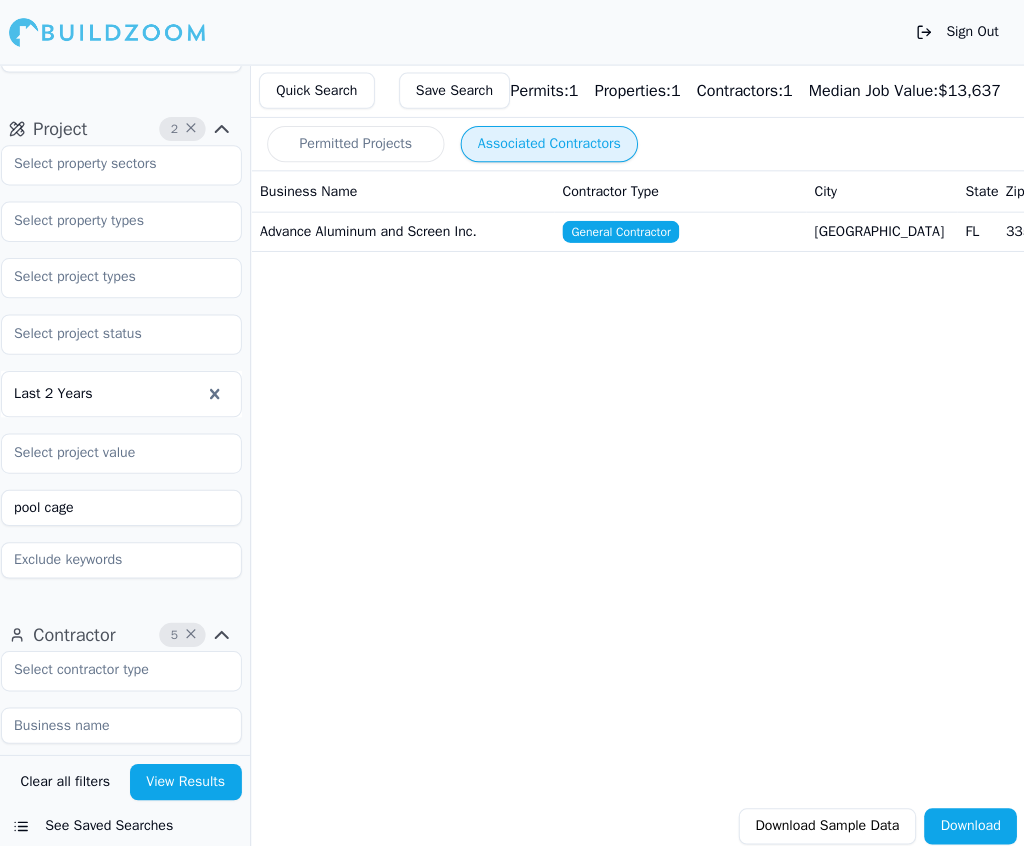 scroll, scrollTop: 232, scrollLeft: 0, axis: vertical 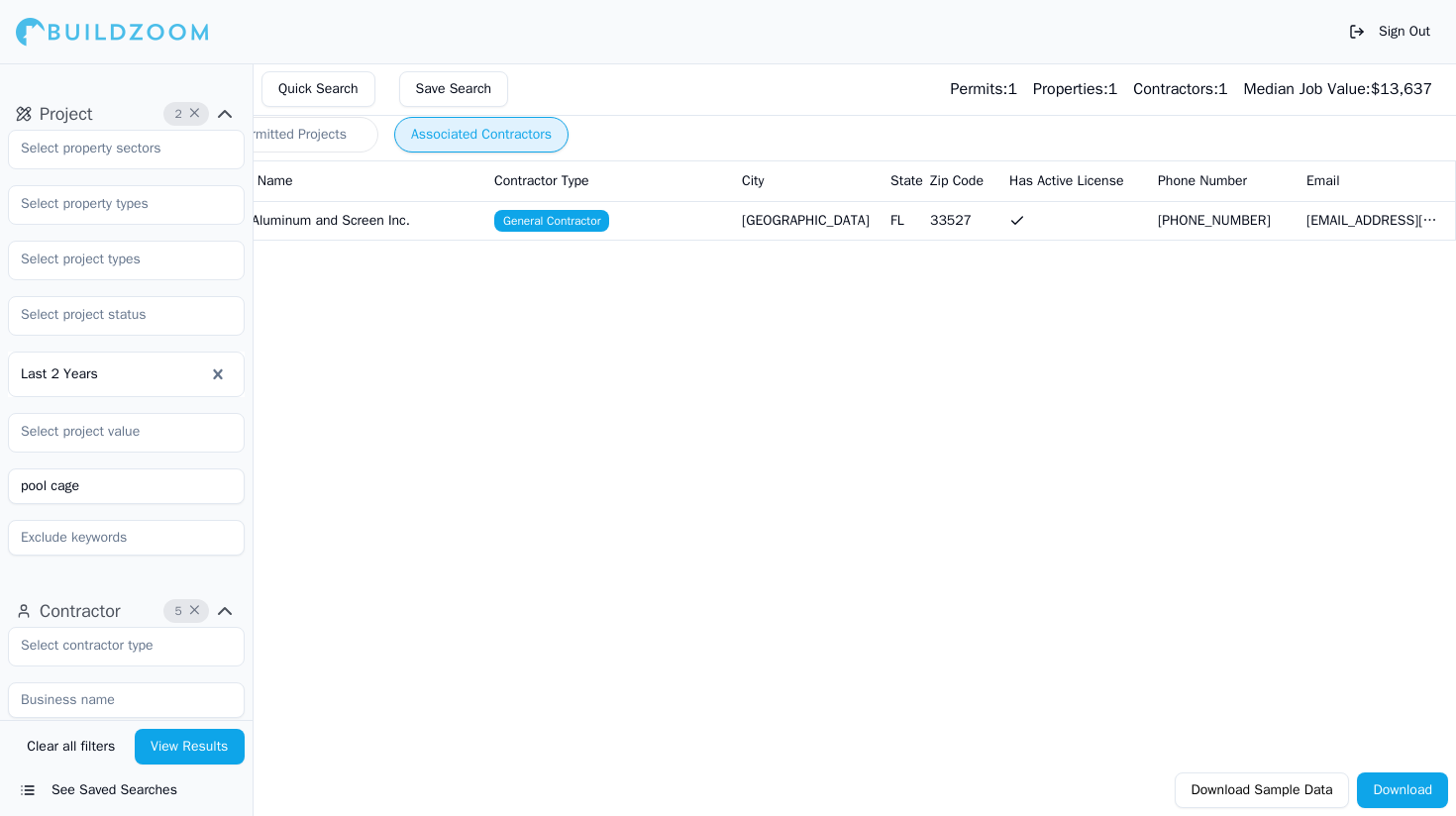 click on "pool cage" at bounding box center [126, 486] 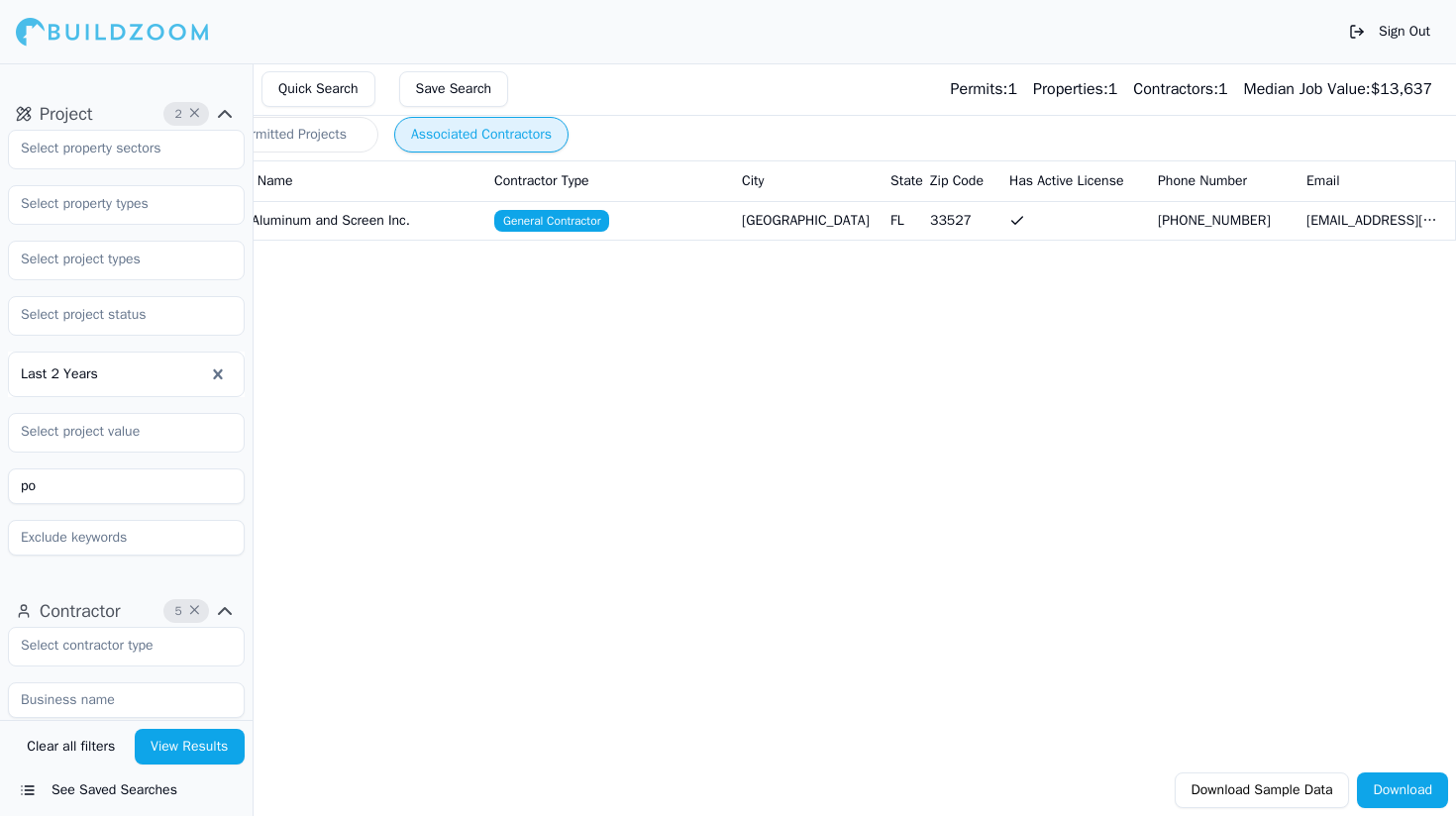 type on "p" 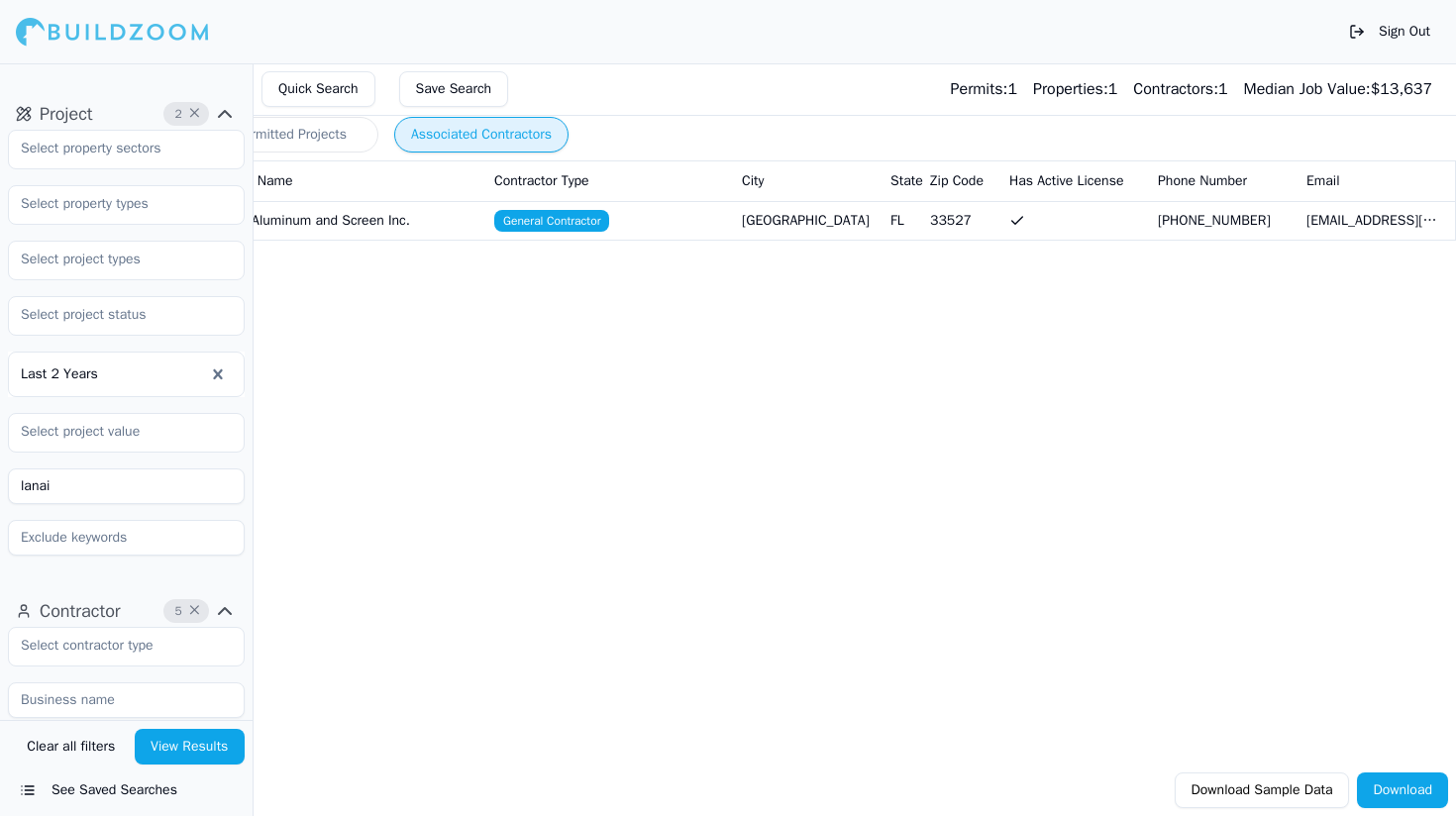 scroll, scrollTop: 7, scrollLeft: 0, axis: vertical 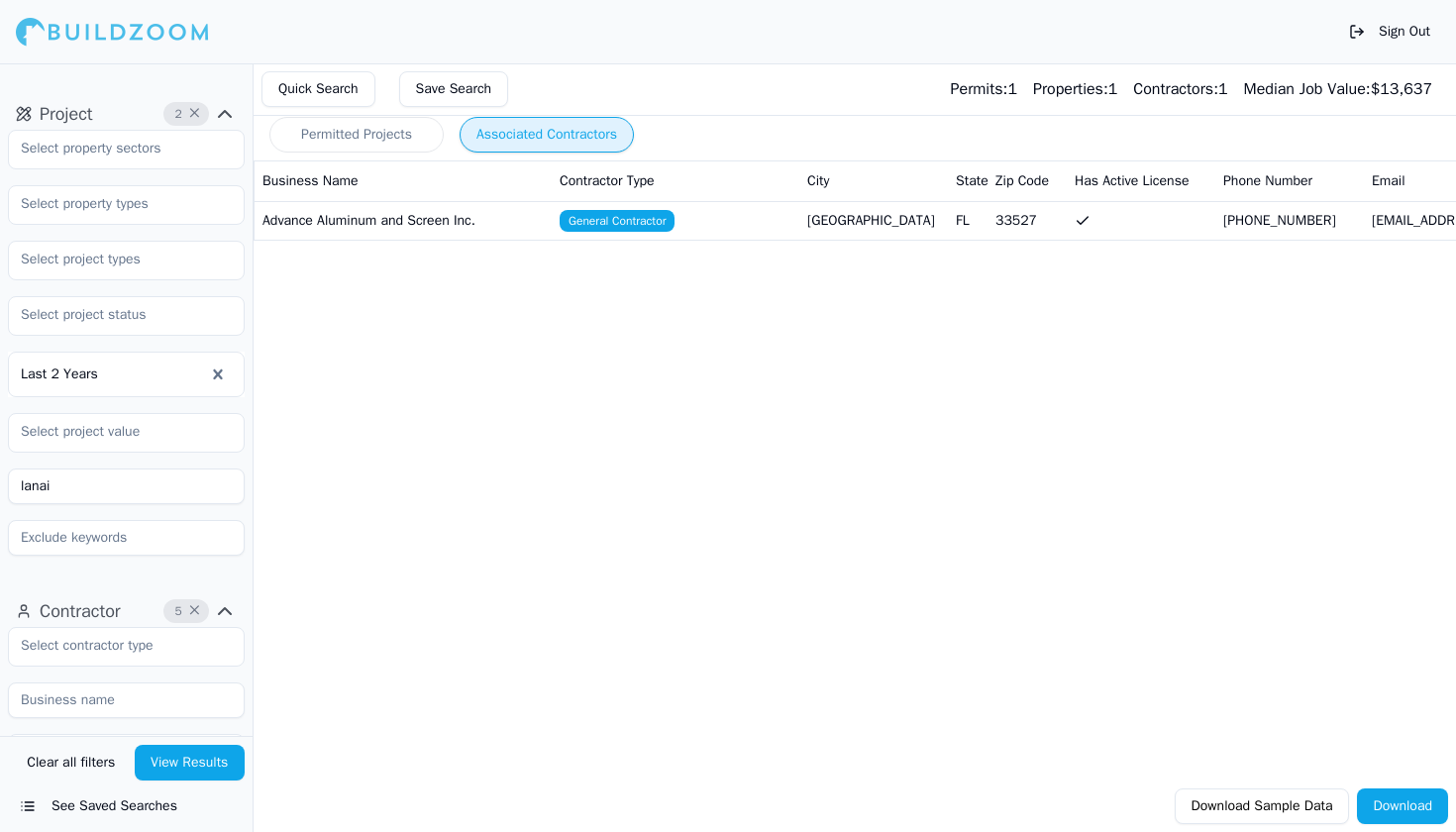 click on "Permitted Projects" at bounding box center [357, 135] 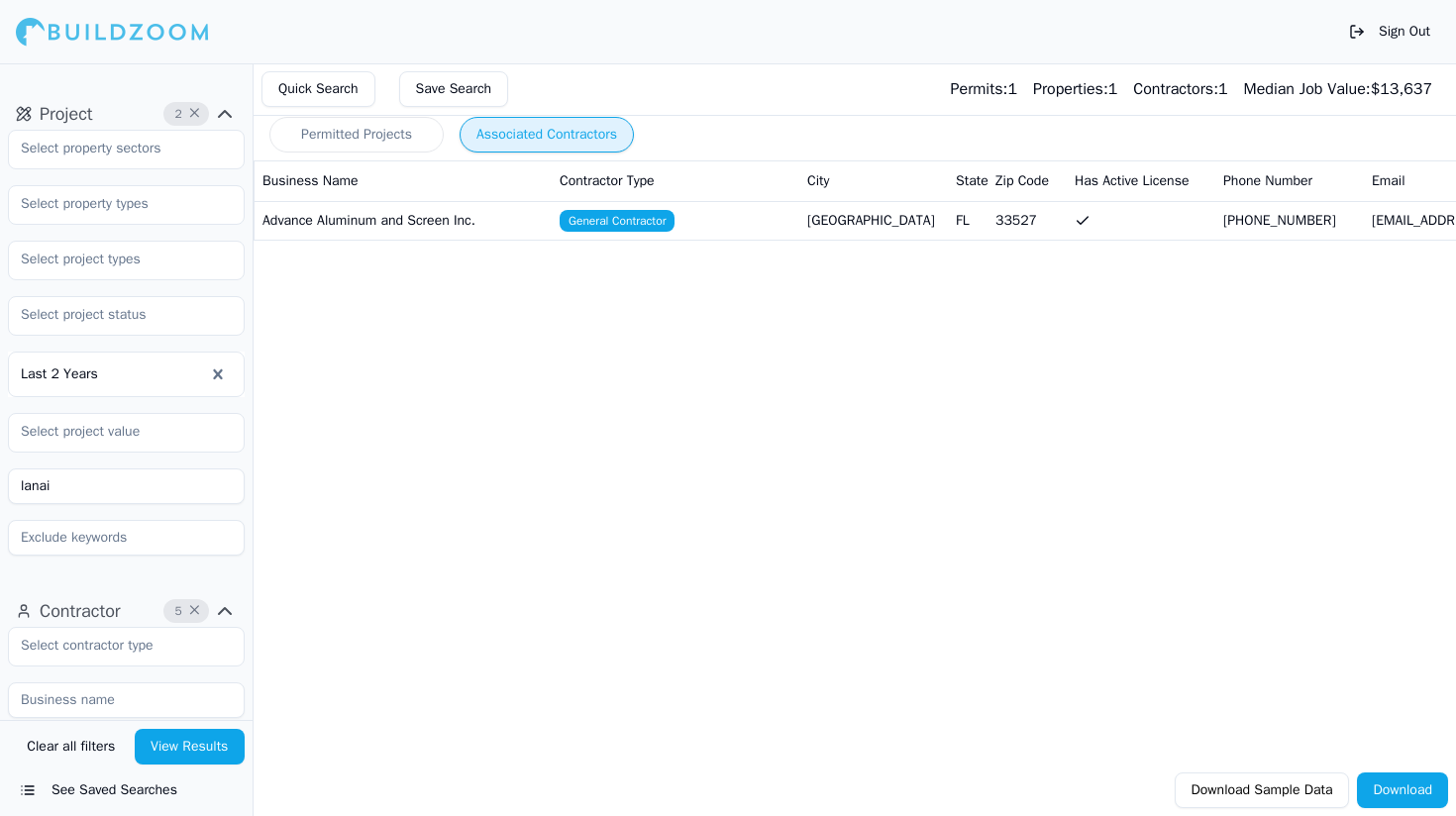 click on "Associated Contractors" at bounding box center [547, 135] 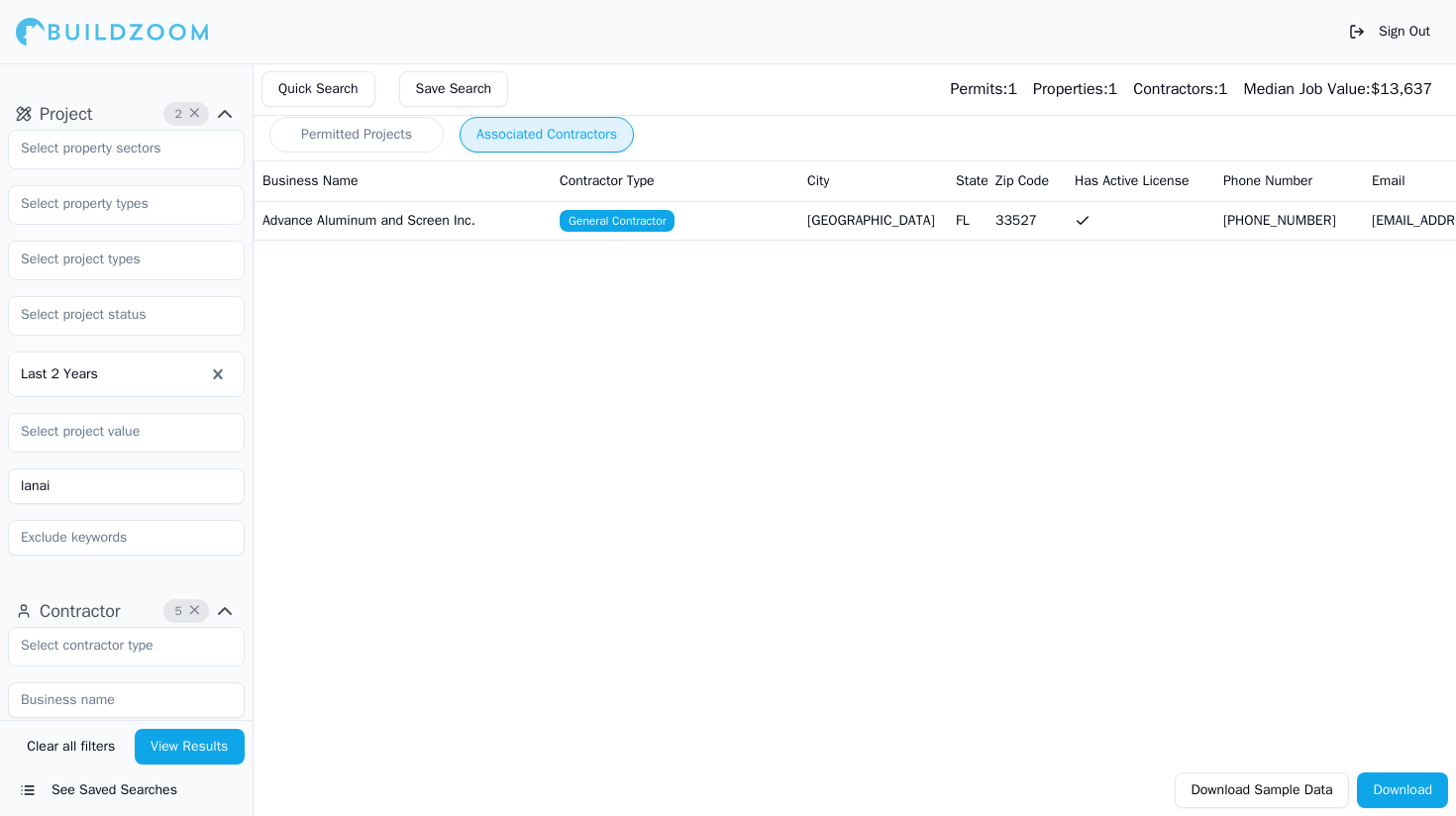 click on "View Results" at bounding box center [190, 747] 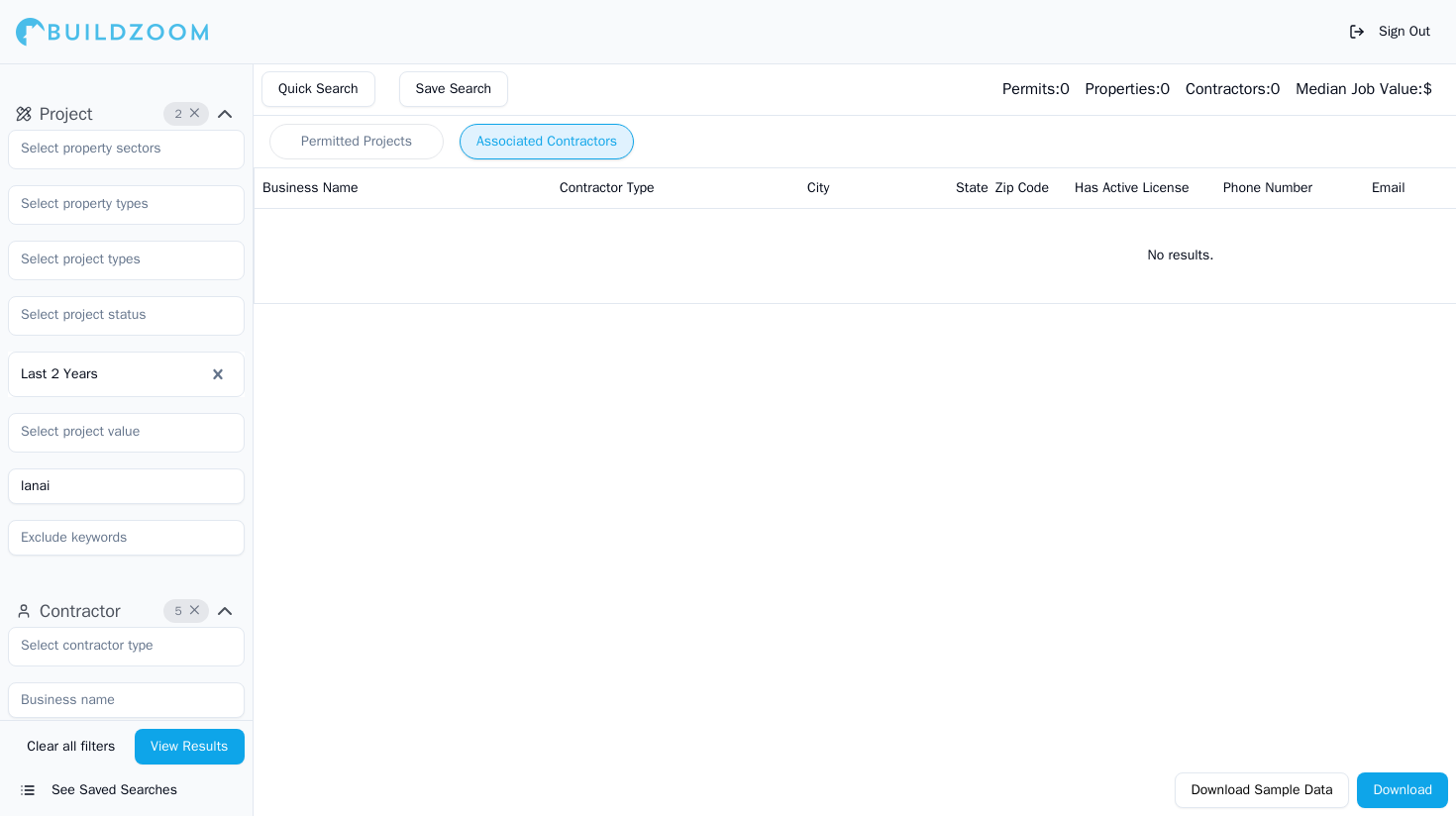 scroll, scrollTop: 0, scrollLeft: 0, axis: both 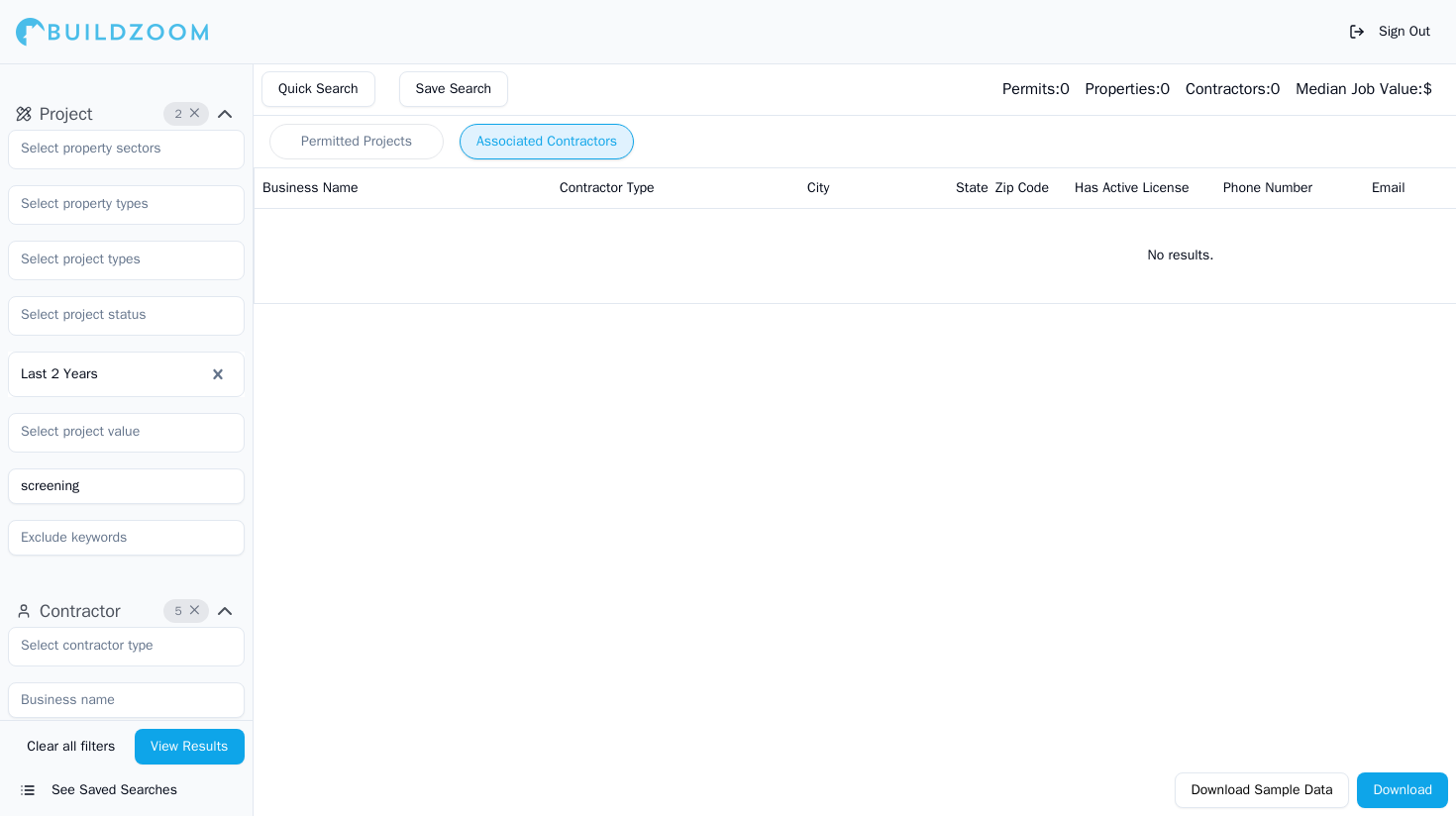 click on "View Results" at bounding box center (190, 747) 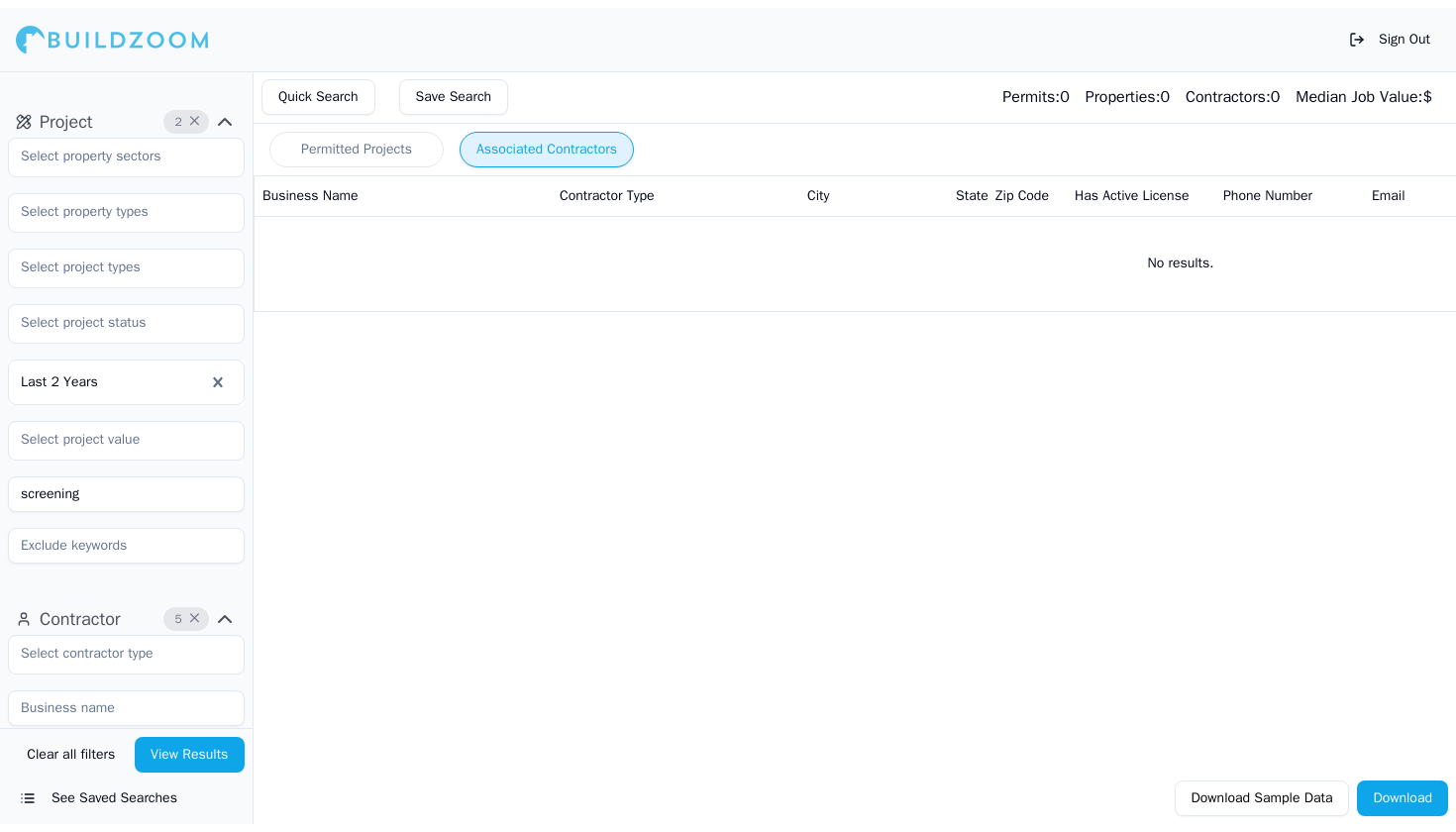 scroll, scrollTop: 0, scrollLeft: 0, axis: both 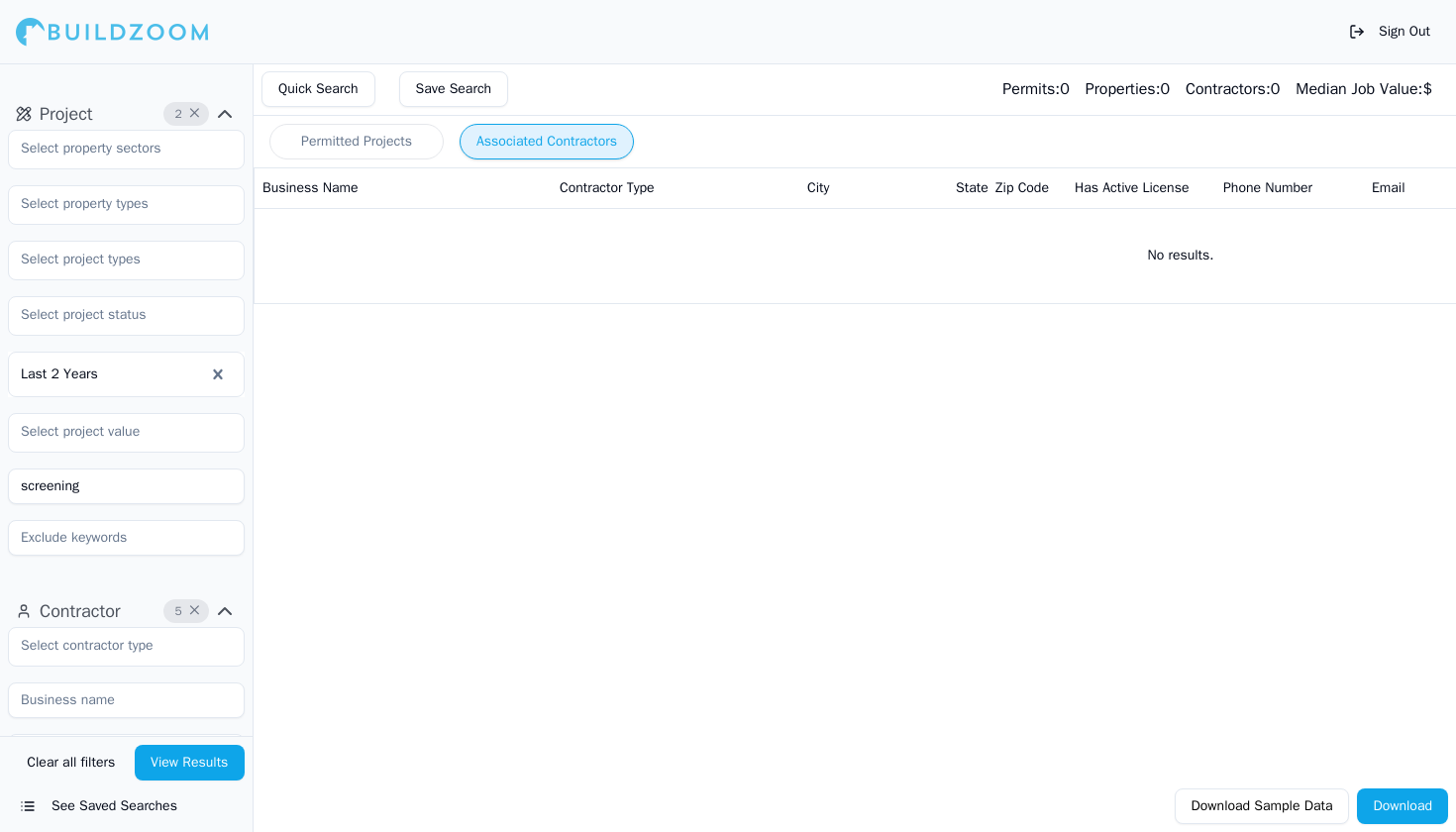 click on "Permitted Projects" at bounding box center [357, 142] 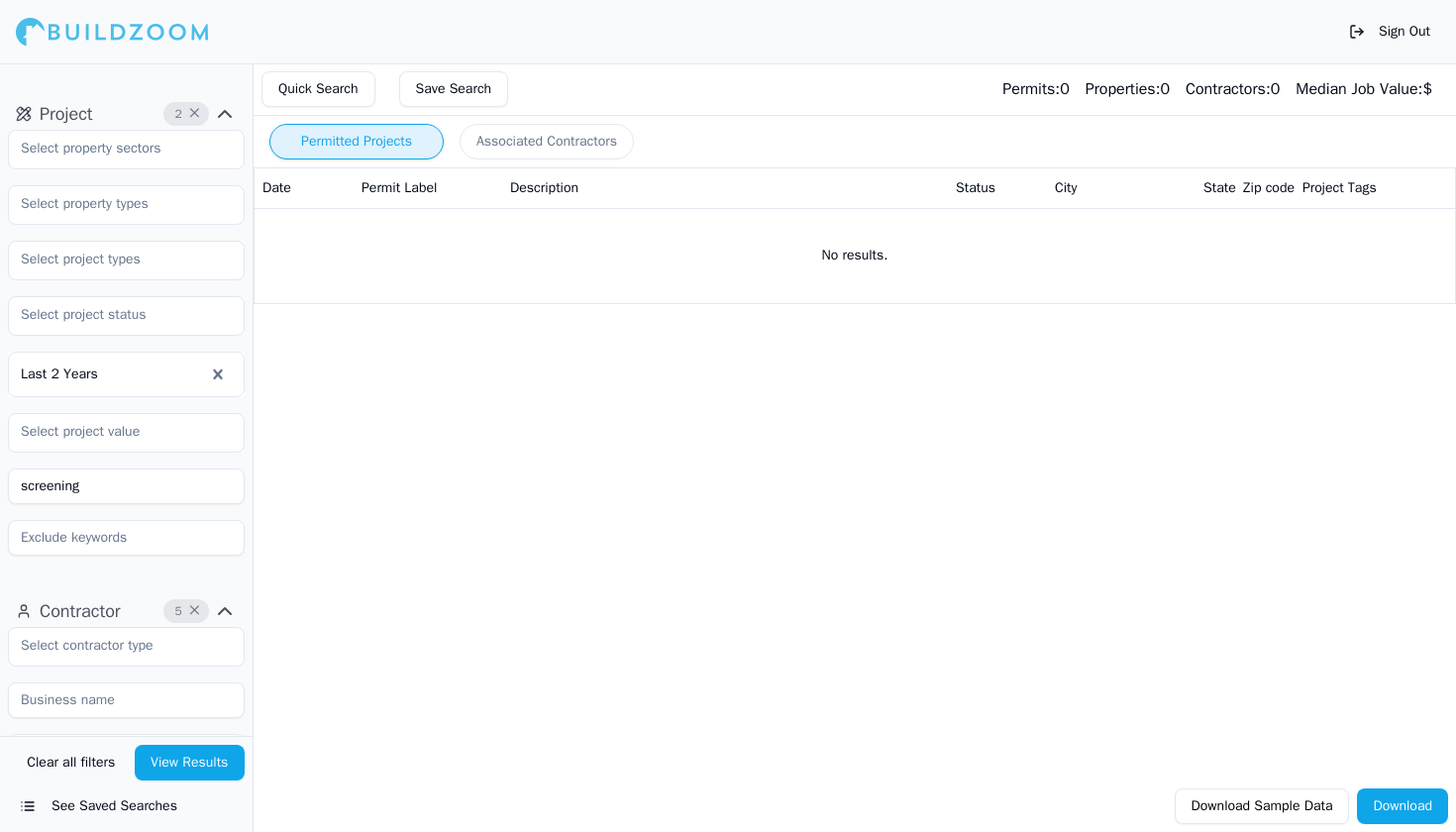 click on "screening" at bounding box center [126, 486] 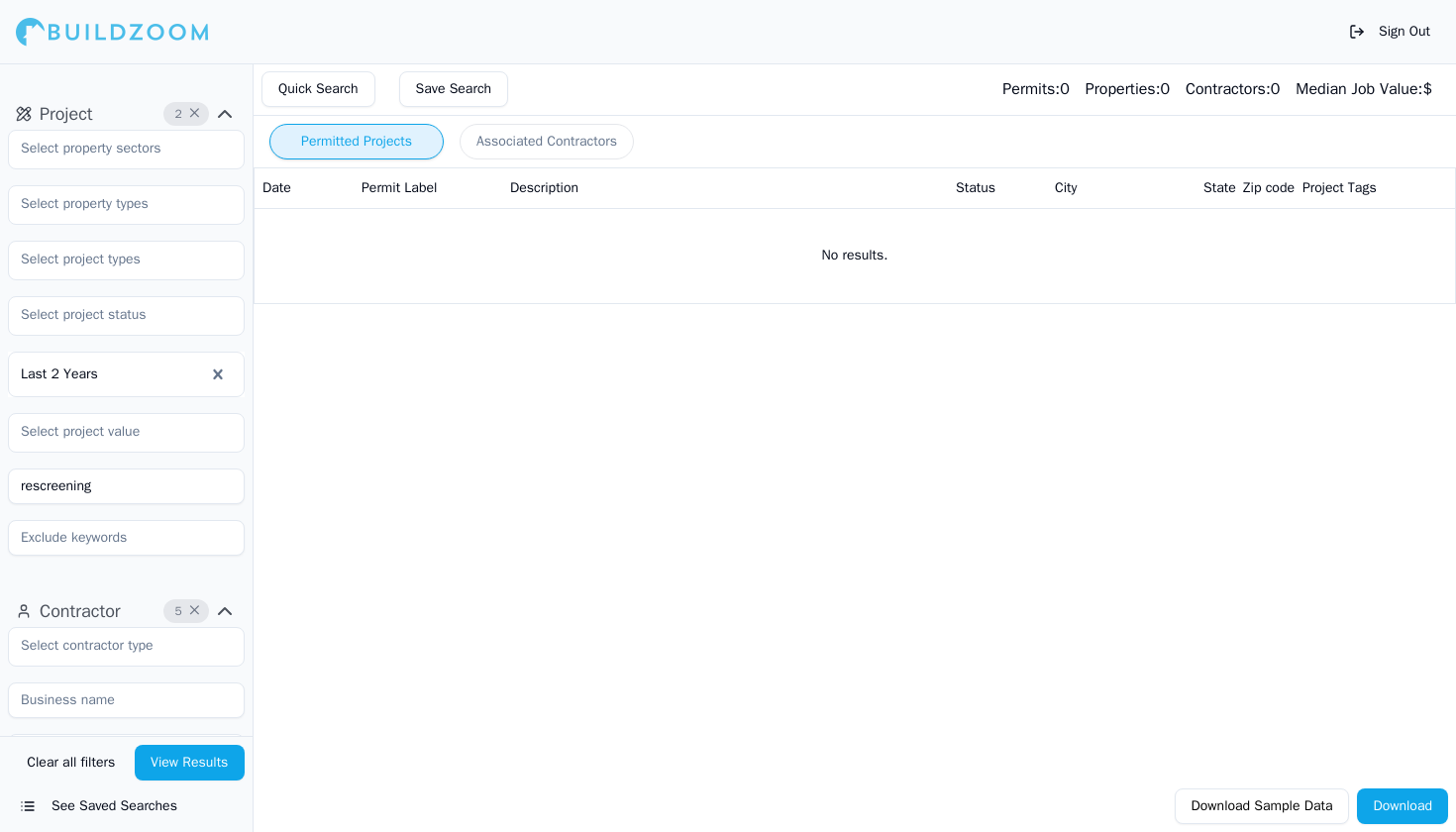 click on "View Results" at bounding box center (190, 763) 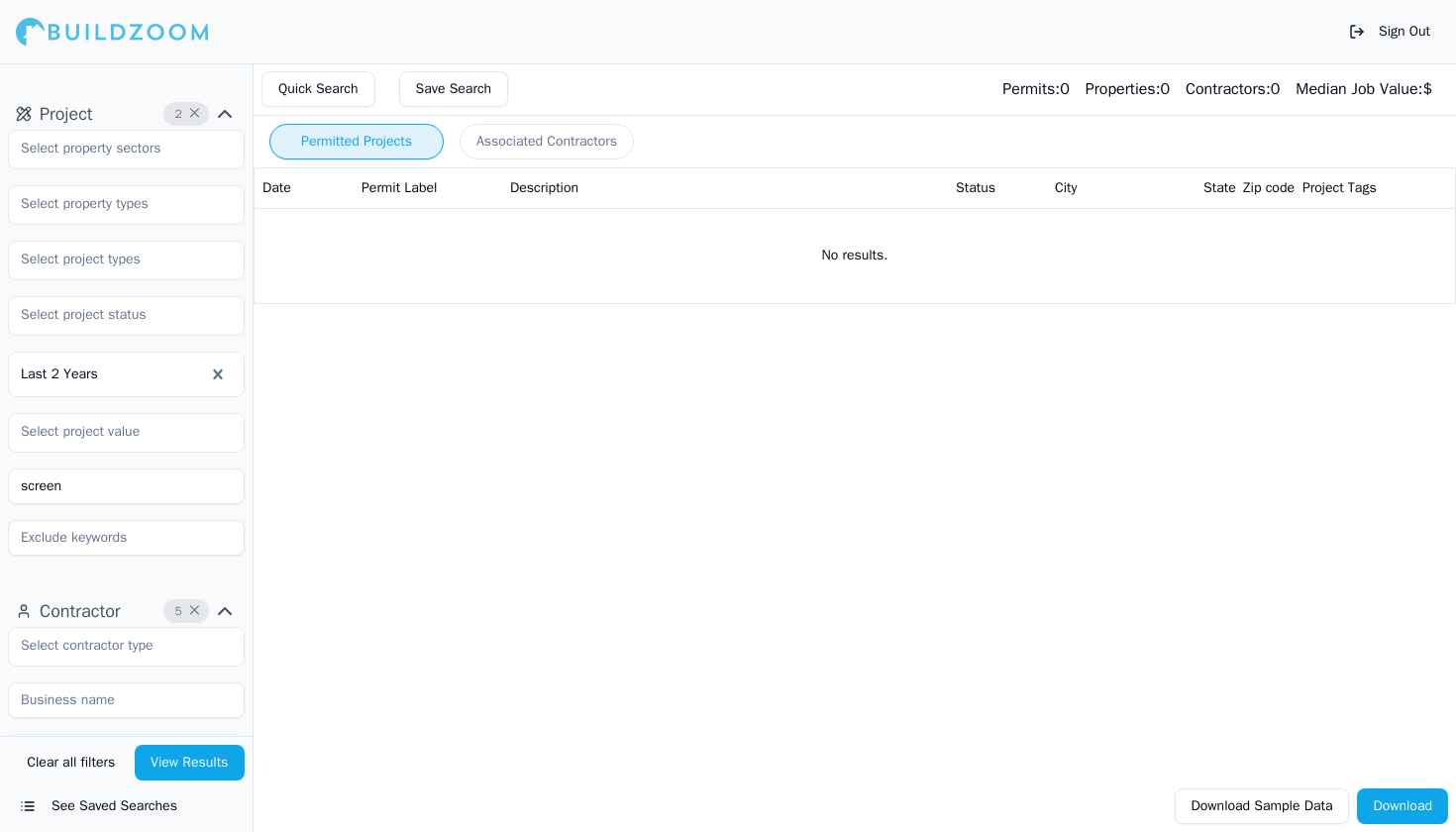 type on "screen" 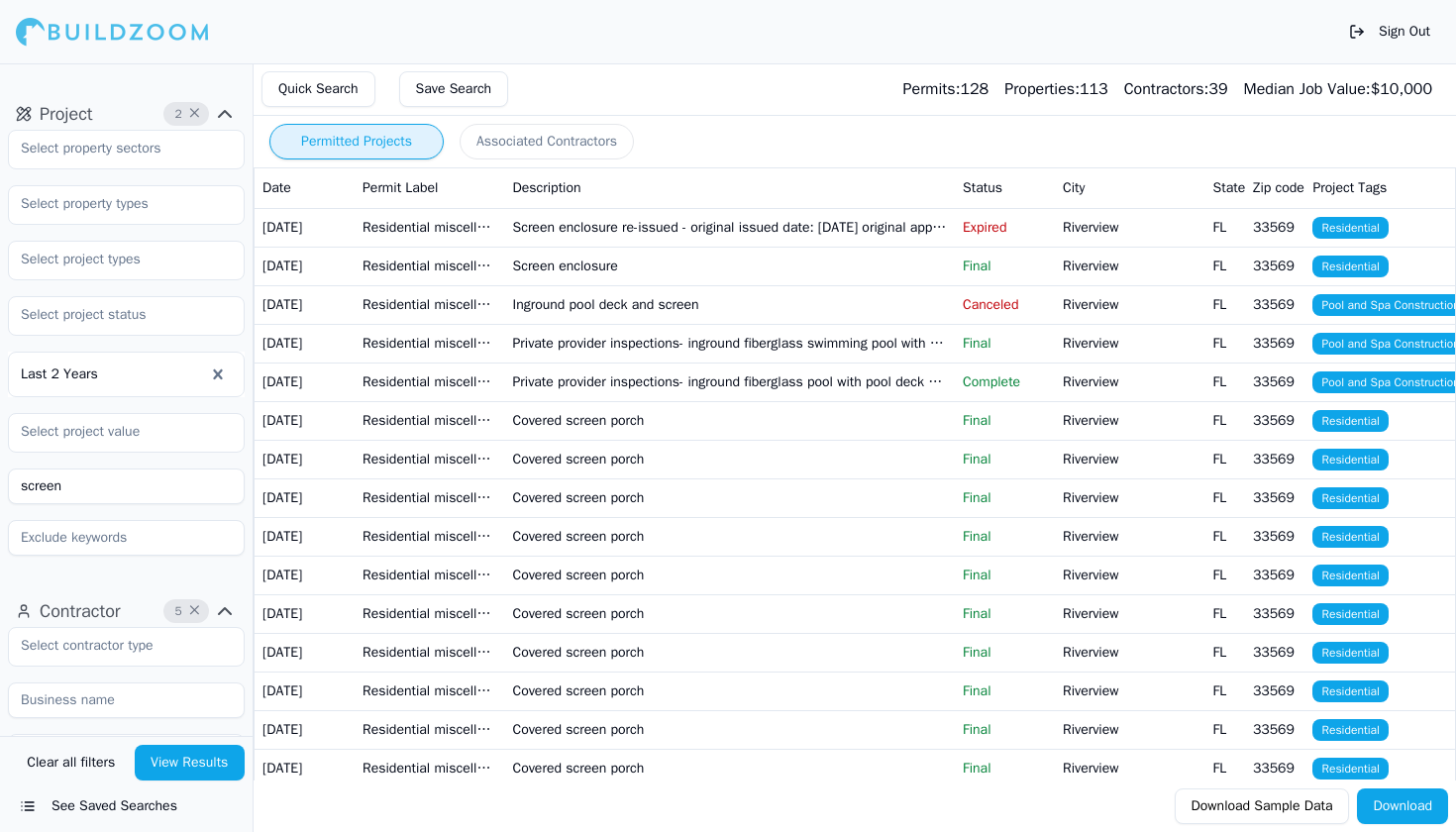 scroll, scrollTop: 0, scrollLeft: 0, axis: both 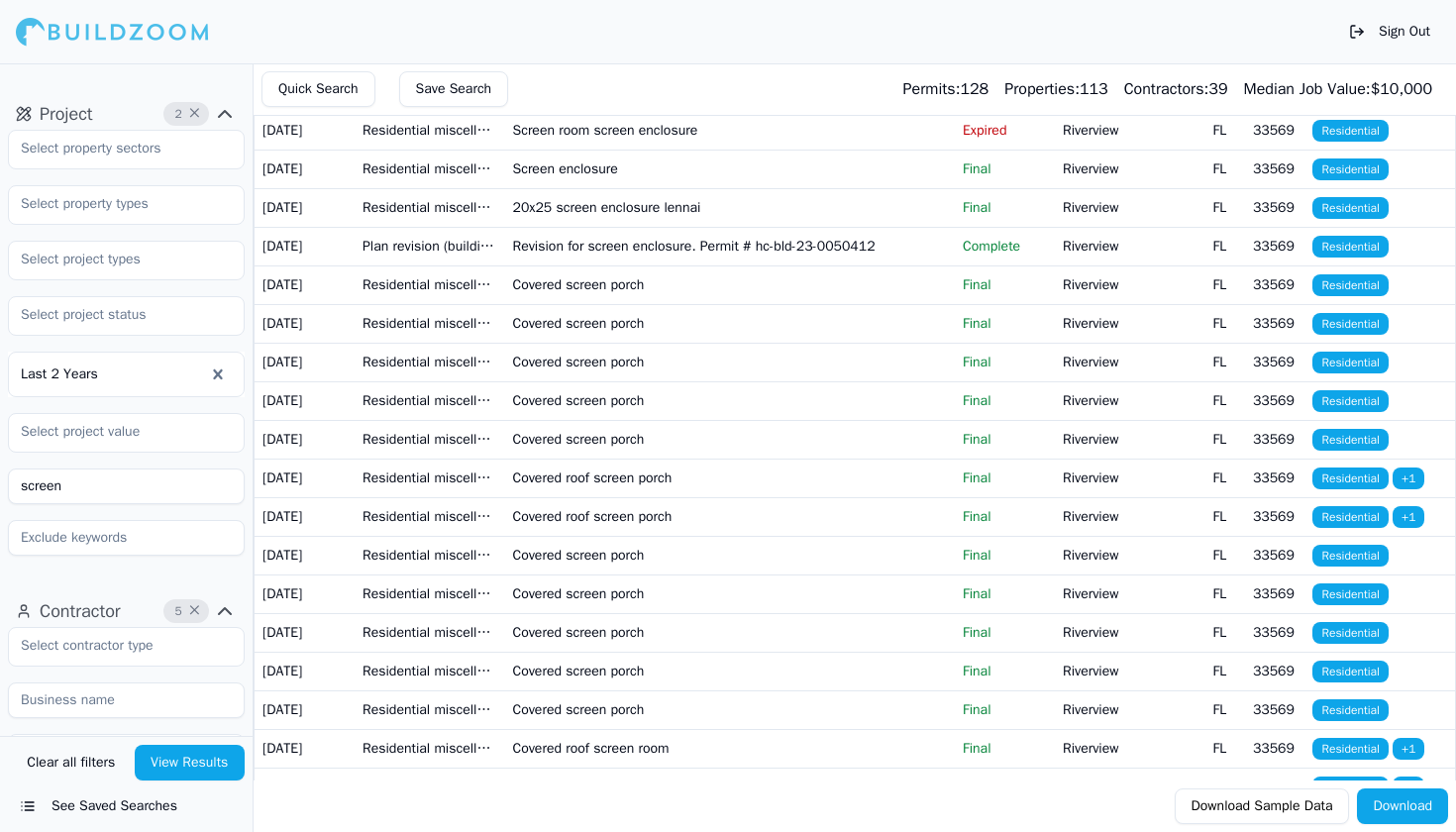 click on "20x25 screen enclosure lennai" at bounding box center (730, 207) 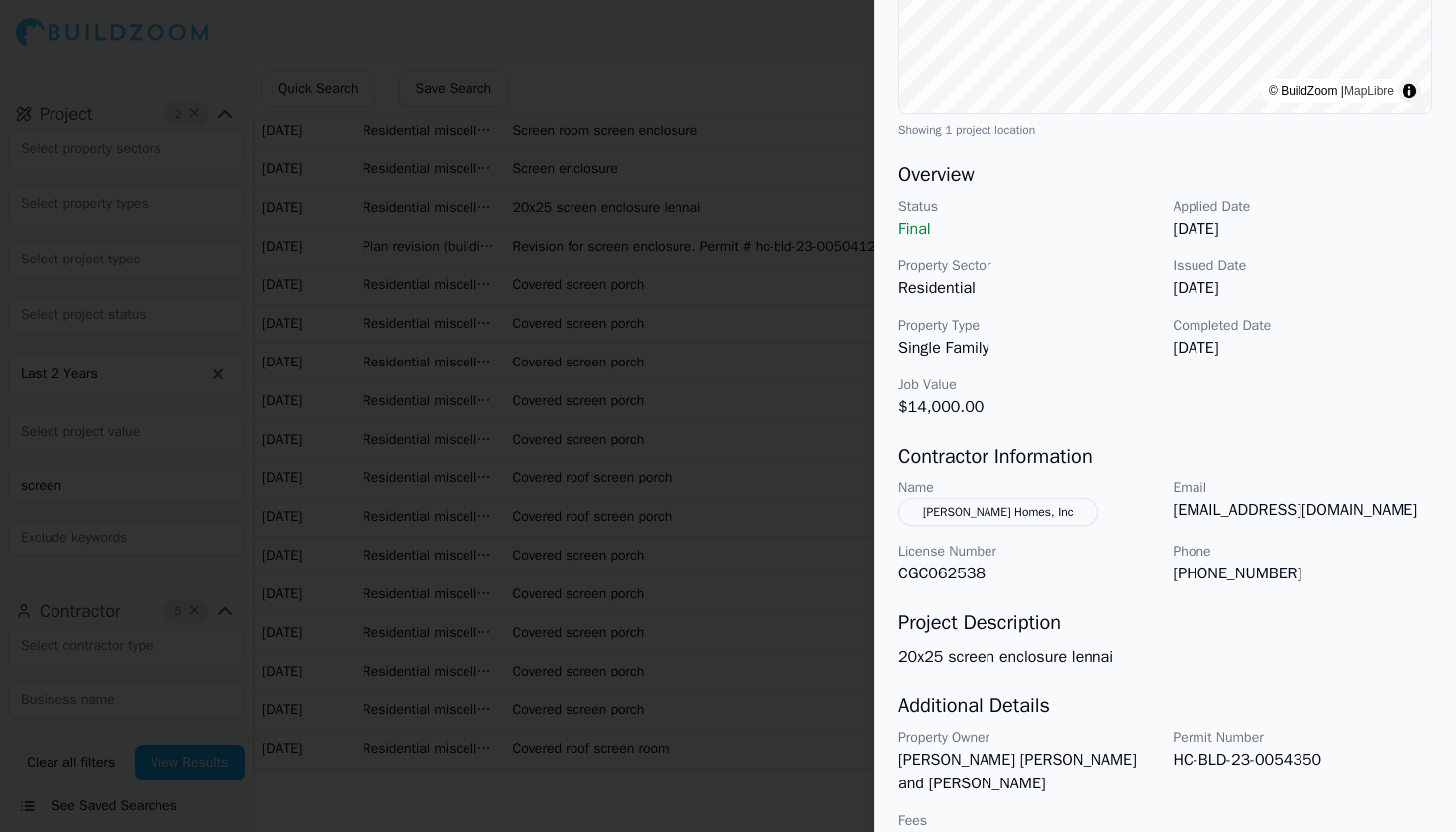 scroll, scrollTop: 464, scrollLeft: 0, axis: vertical 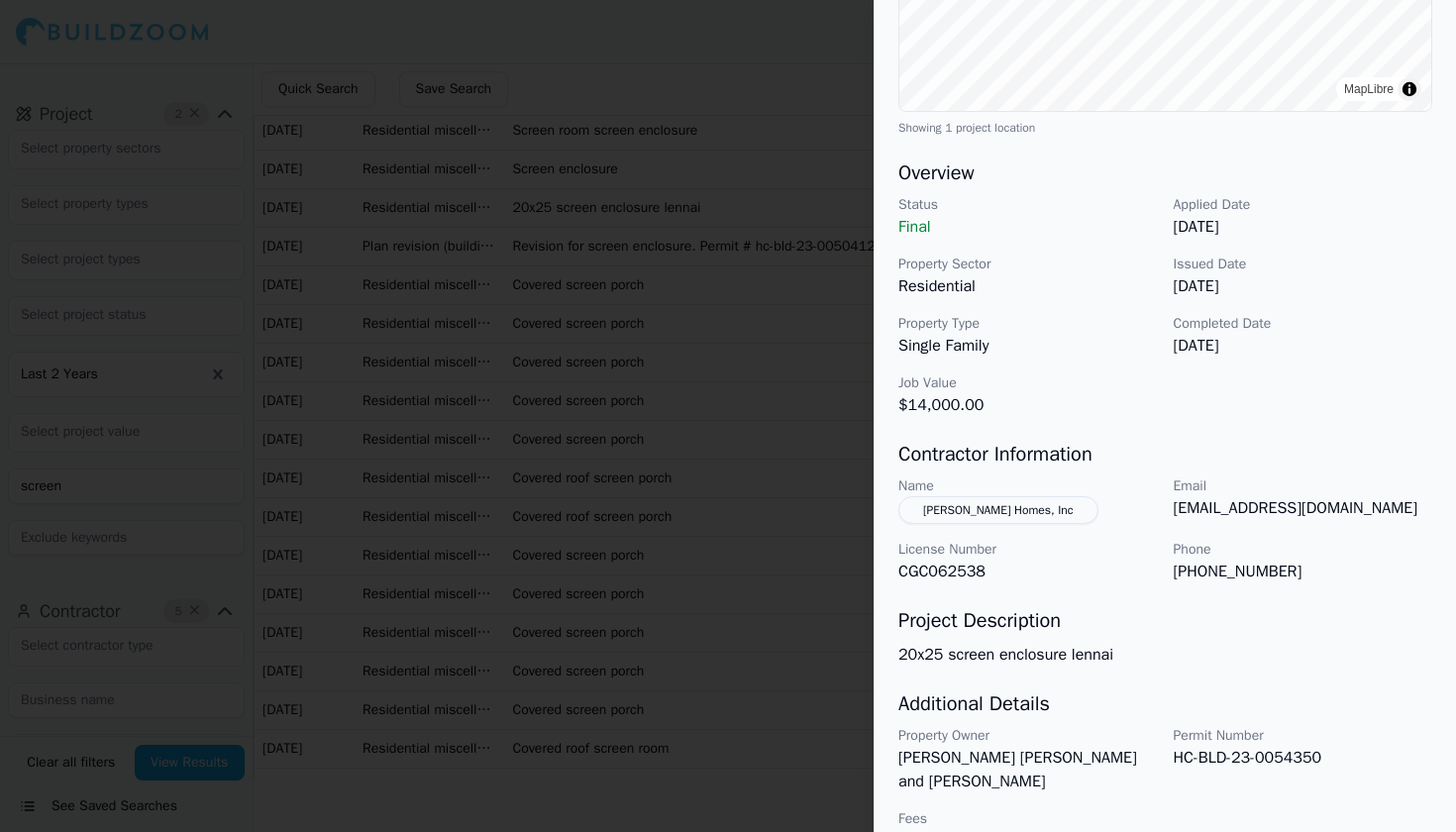 click at bounding box center [728, 416] 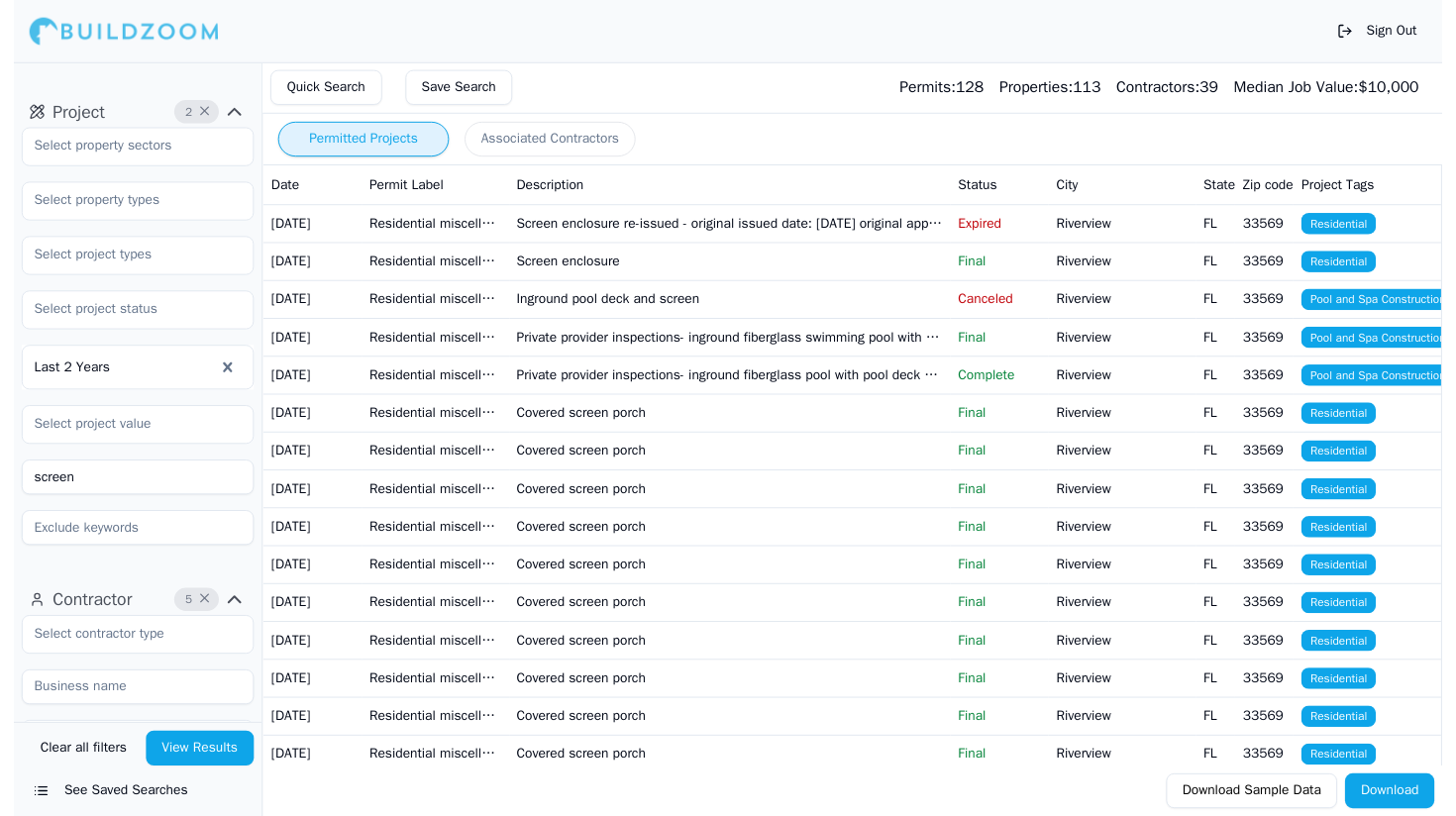 scroll, scrollTop: 0, scrollLeft: 0, axis: both 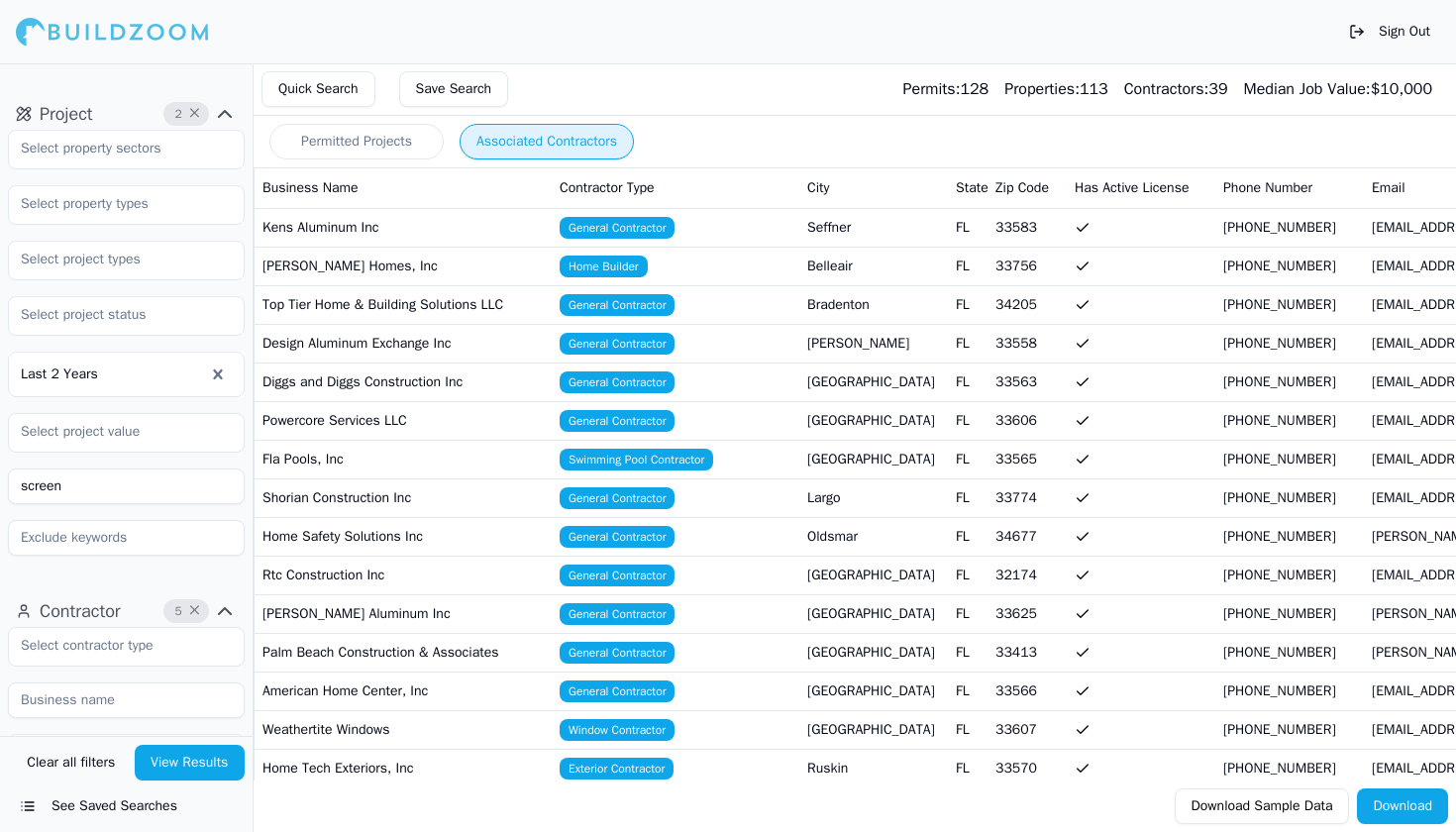 click on "Associated Contractors" at bounding box center (547, 142) 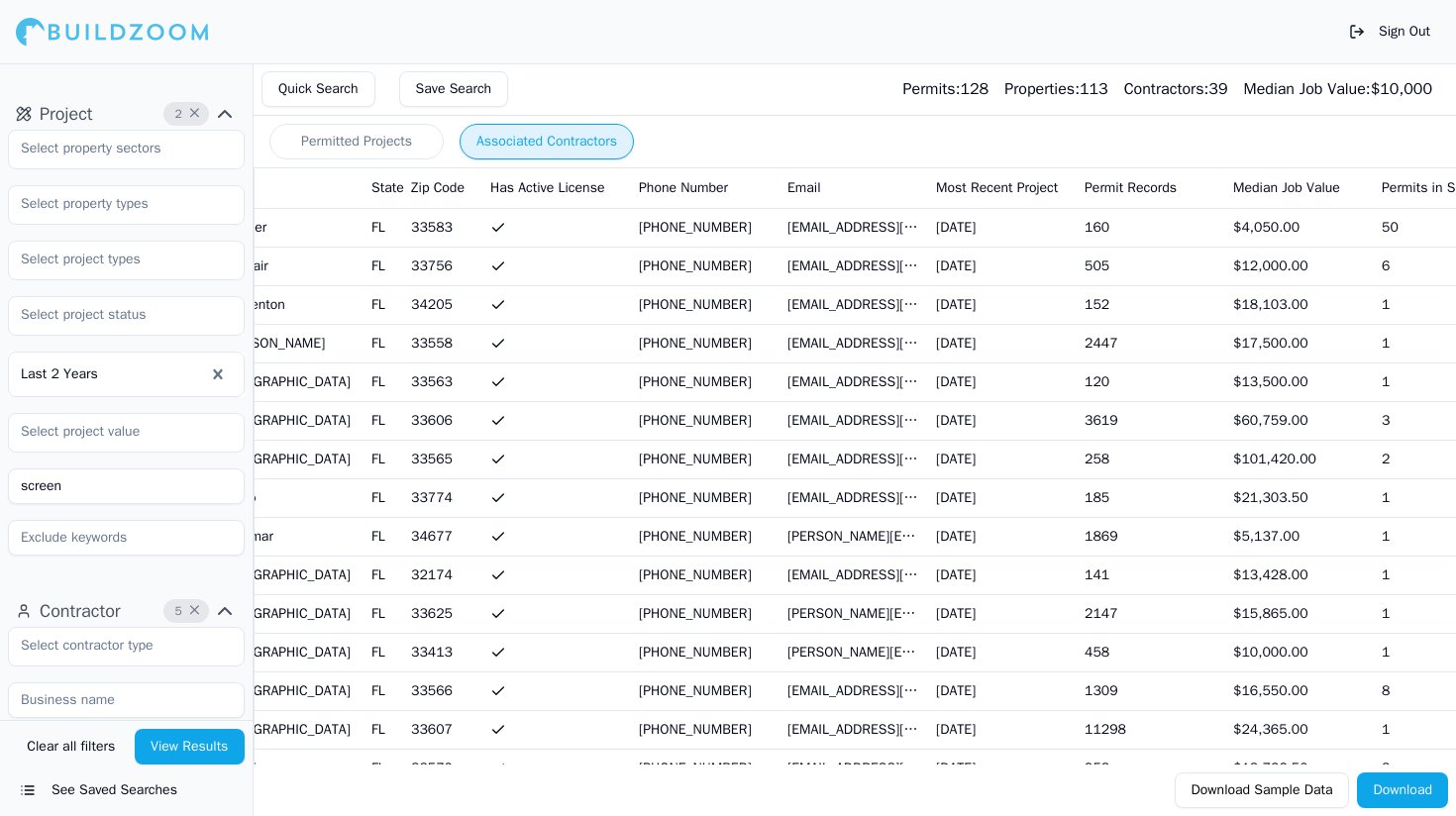scroll, scrollTop: 0, scrollLeft: 587, axis: horizontal 